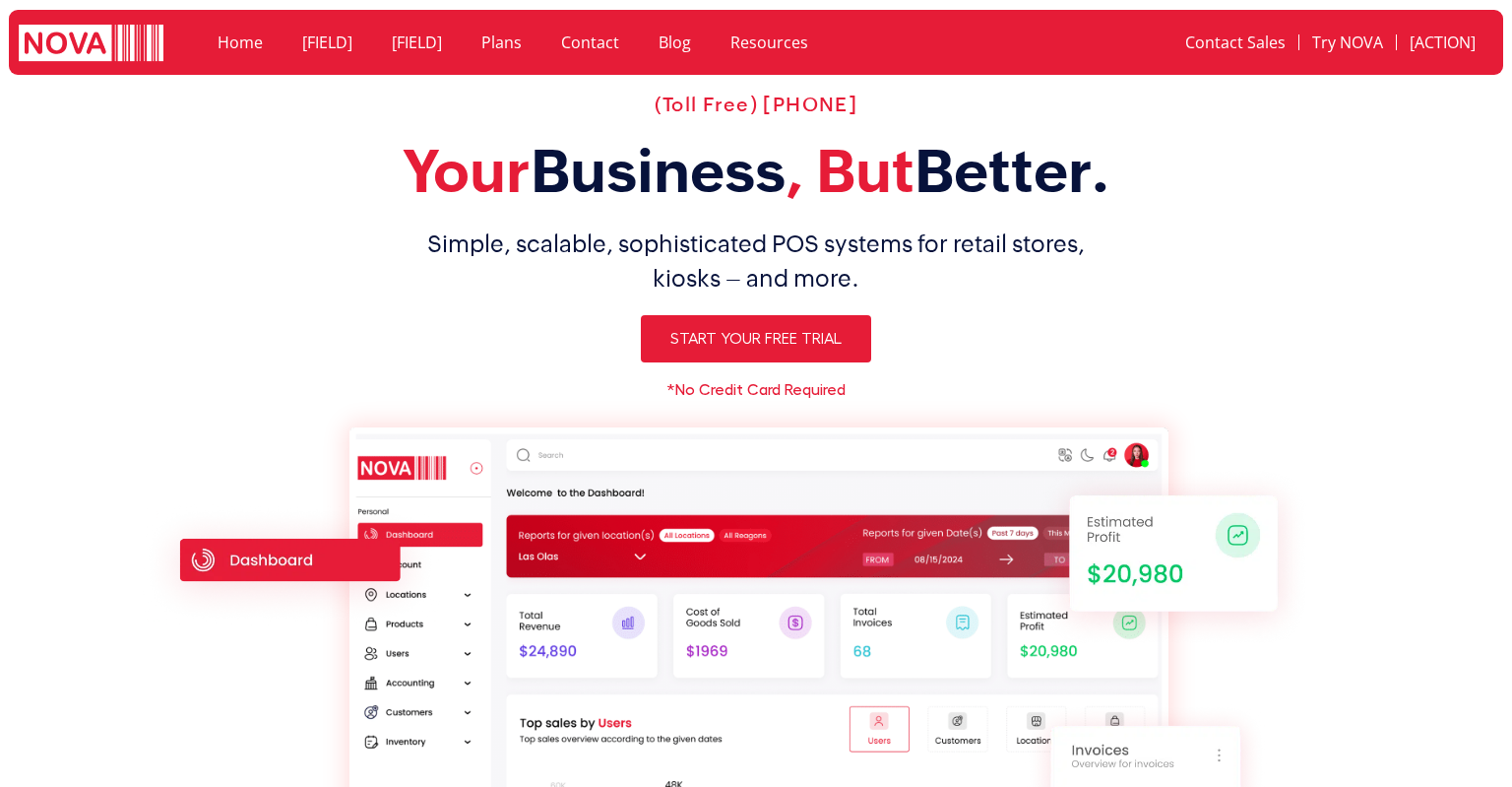 scroll, scrollTop: 0, scrollLeft: 0, axis: both 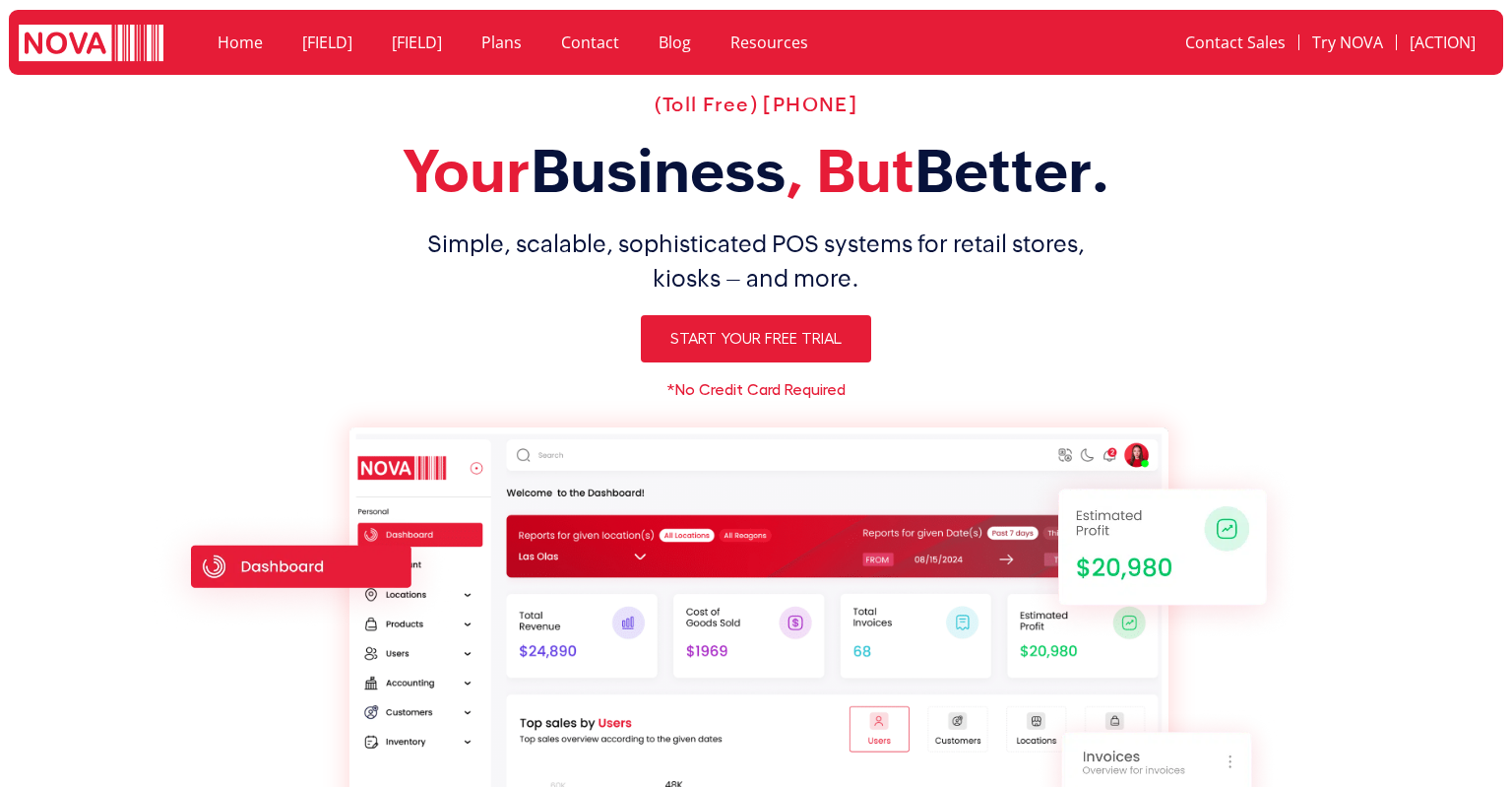 click on "[FIELD]" 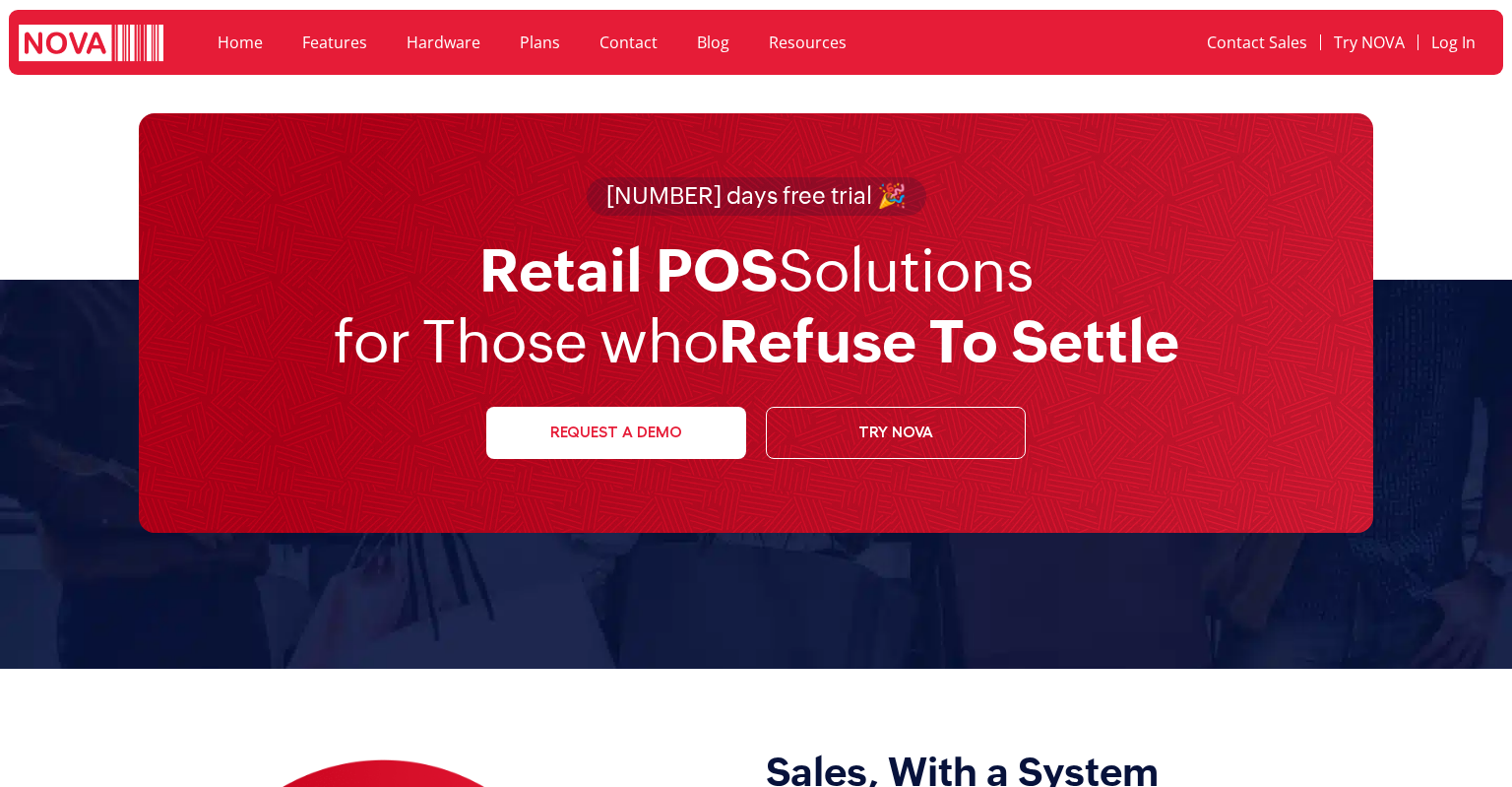 scroll, scrollTop: 0, scrollLeft: 0, axis: both 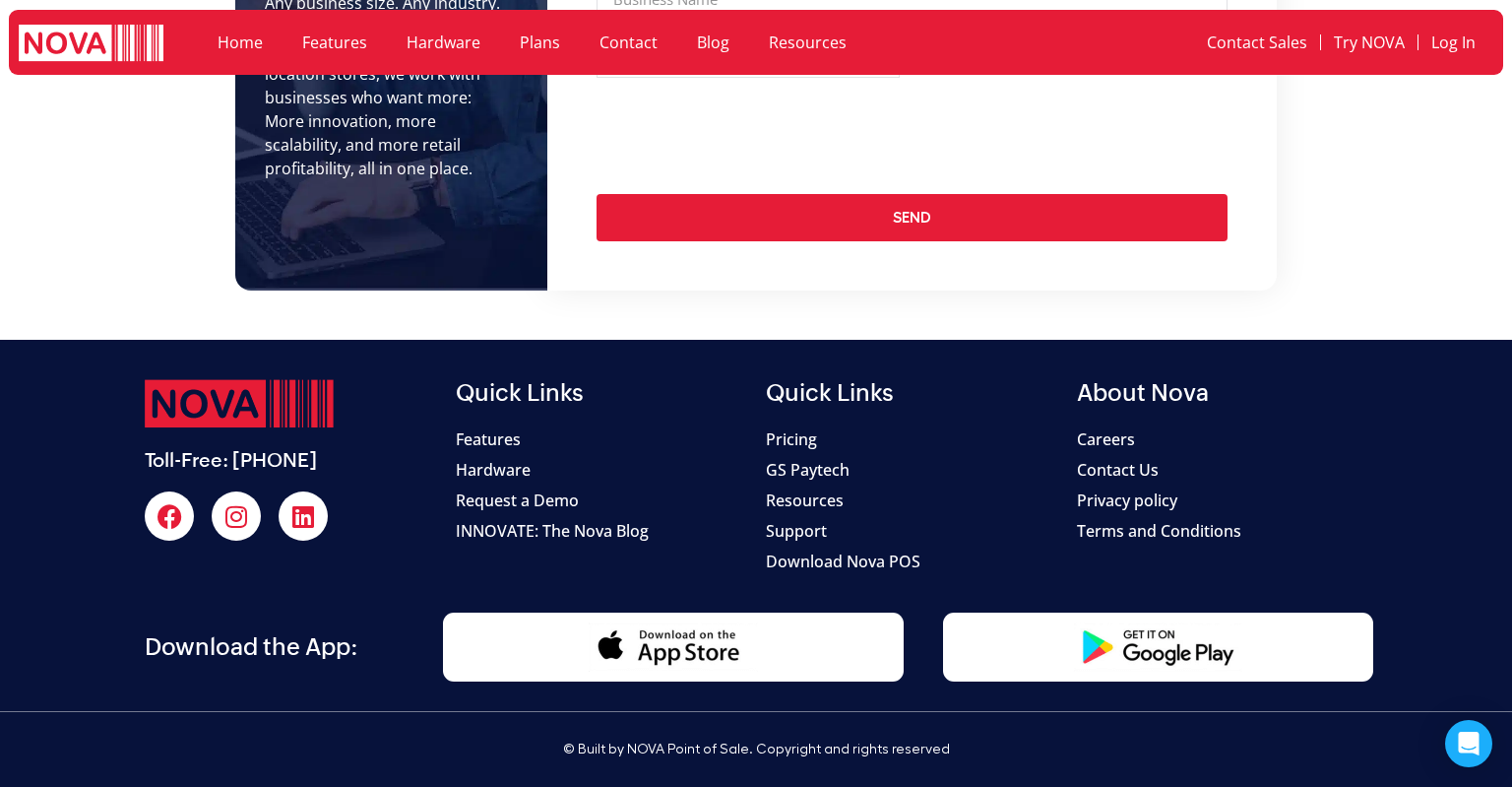 click on "Resources" at bounding box center [804, 500] 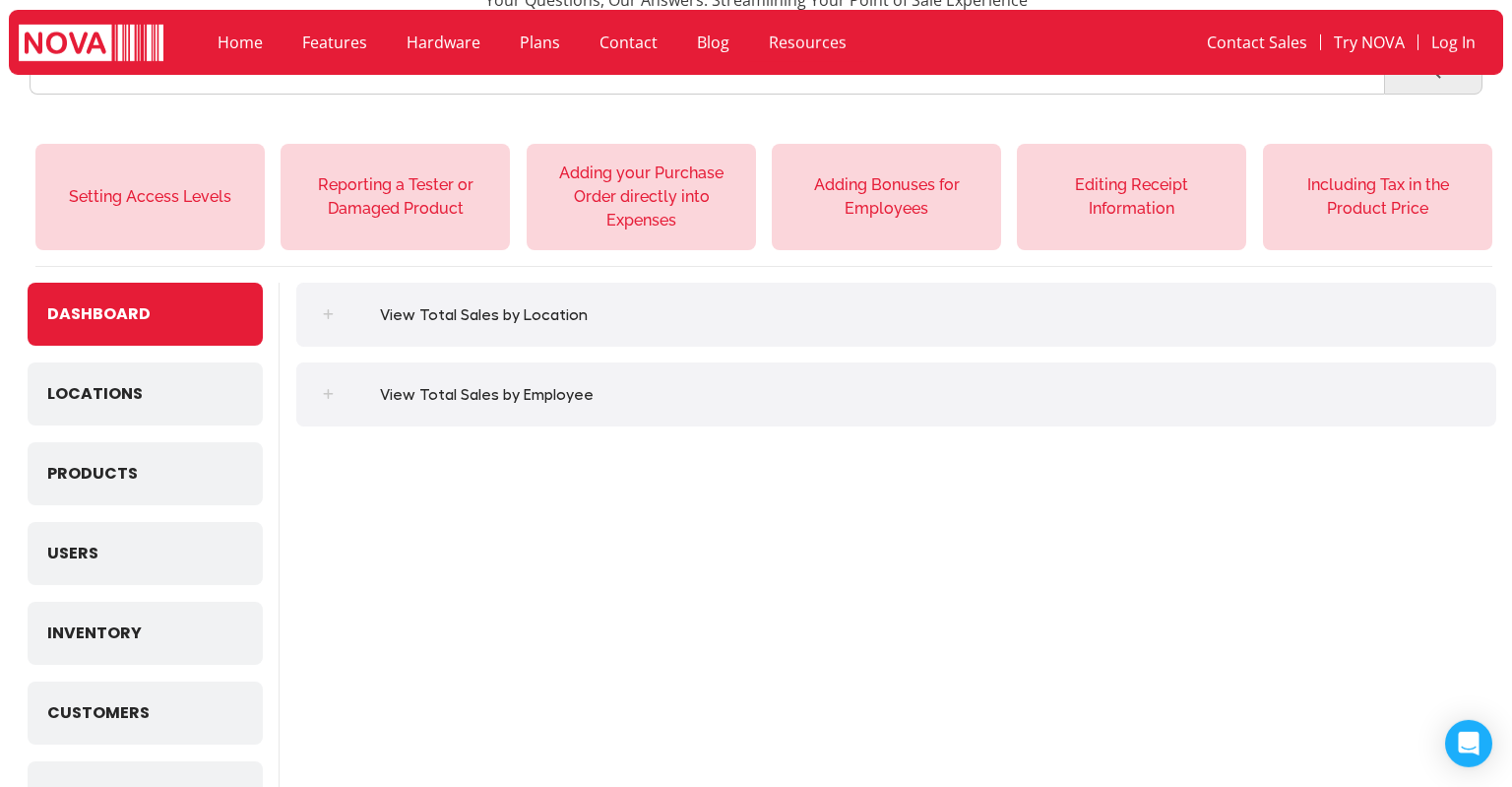 scroll, scrollTop: 311, scrollLeft: 0, axis: vertical 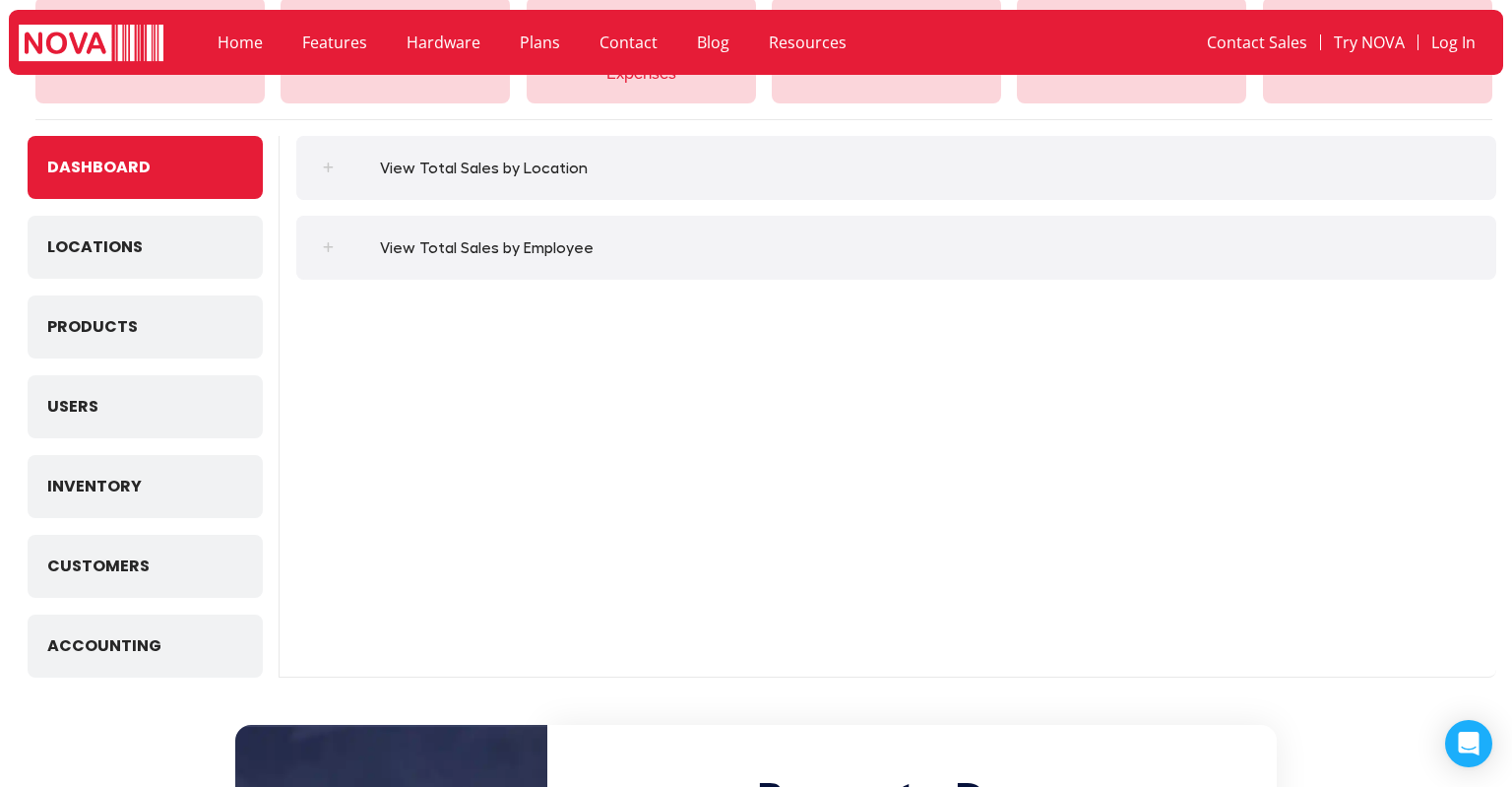 click at bounding box center [328, 167] 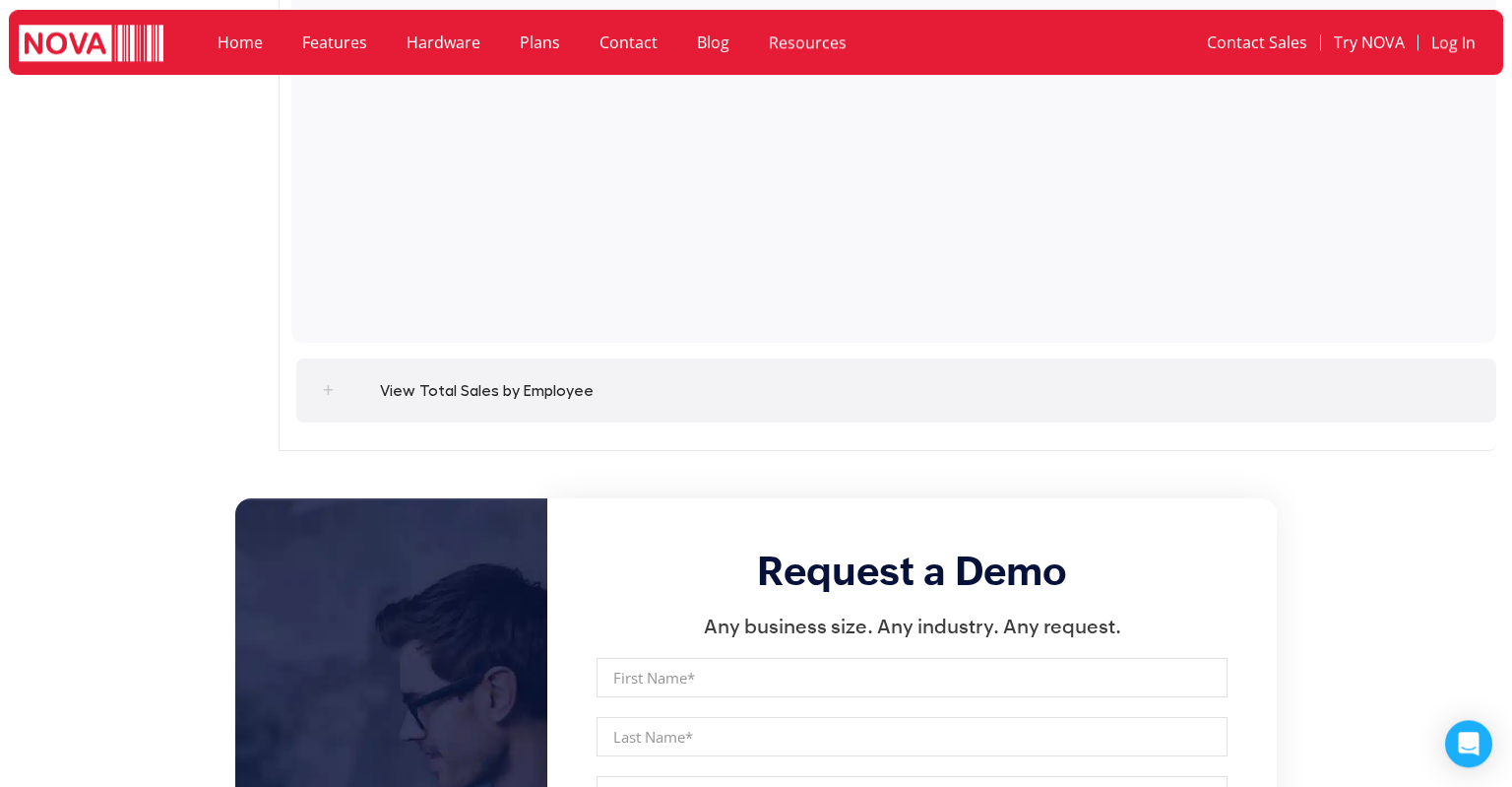 scroll, scrollTop: 2218, scrollLeft: 0, axis: vertical 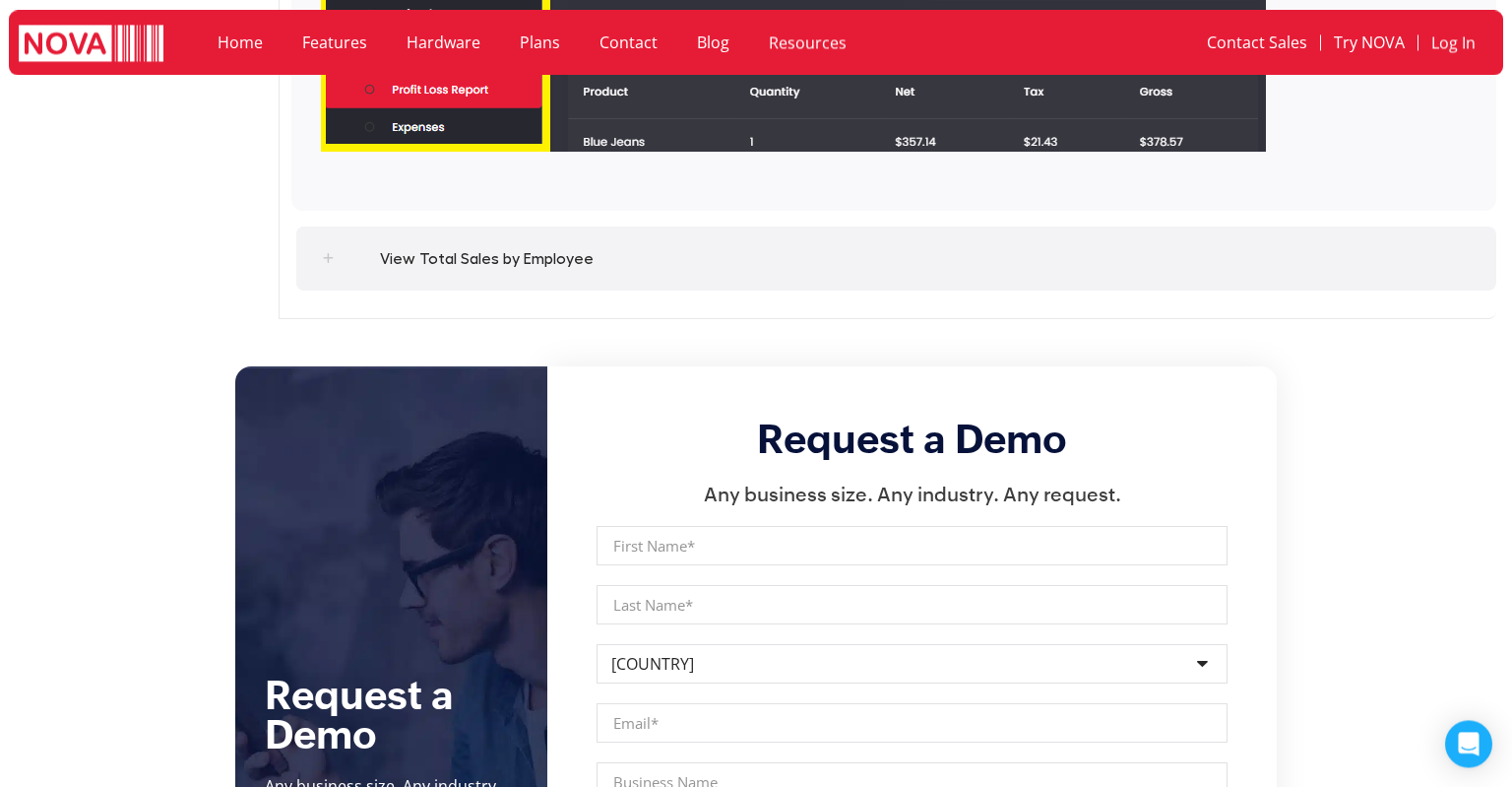 click on "Home" 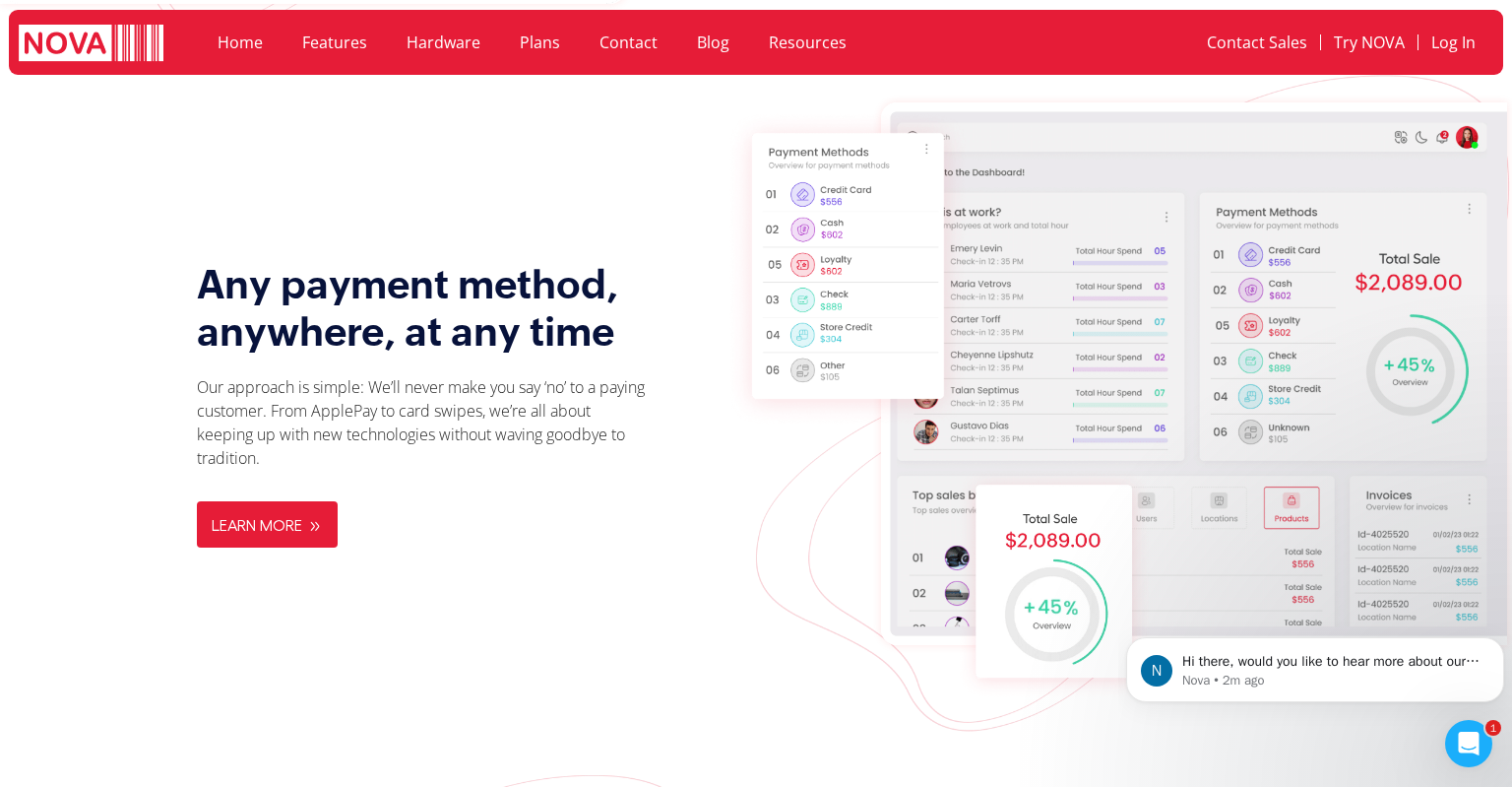 scroll, scrollTop: 3328, scrollLeft: 0, axis: vertical 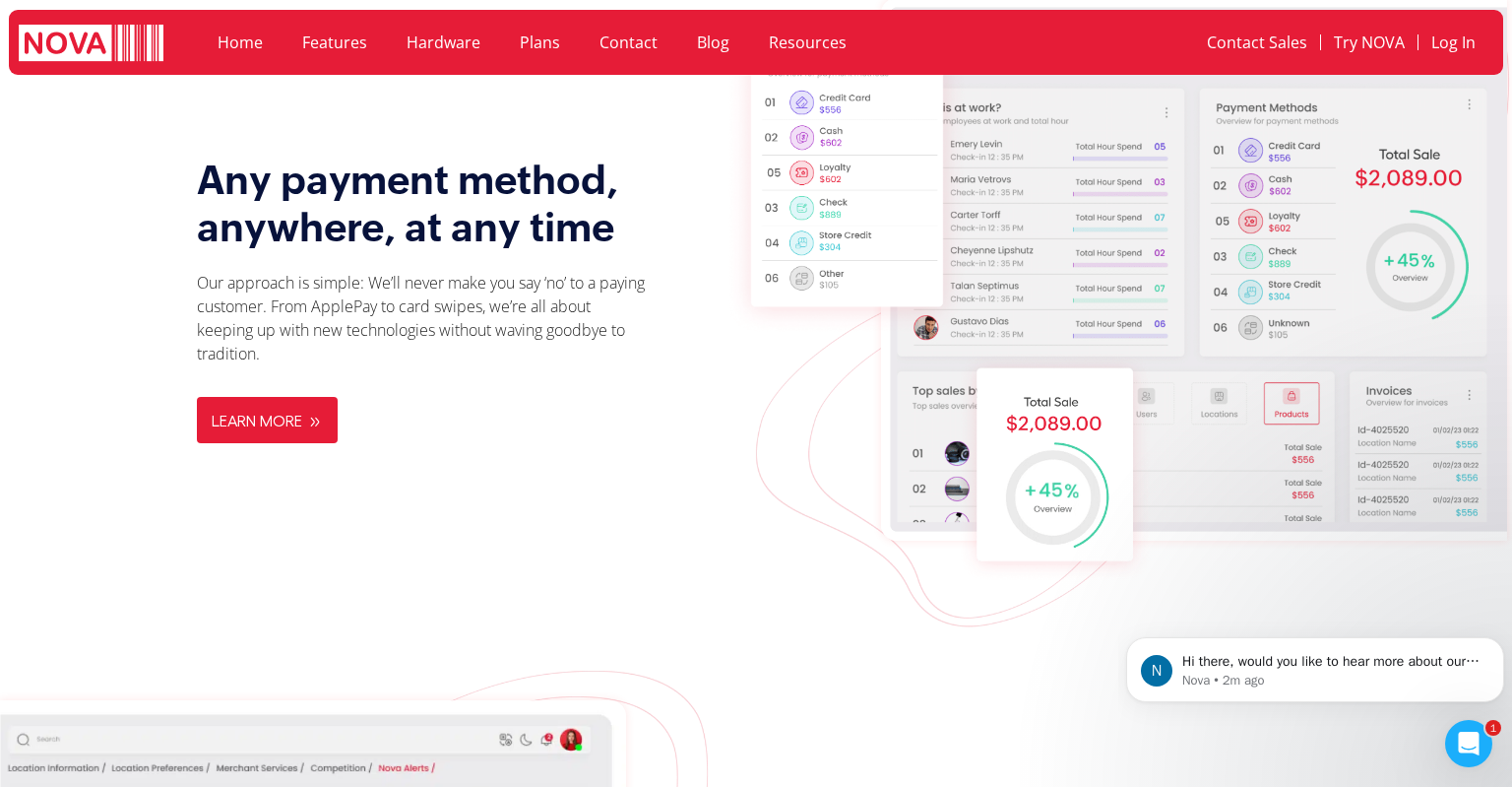 click on "Resources" 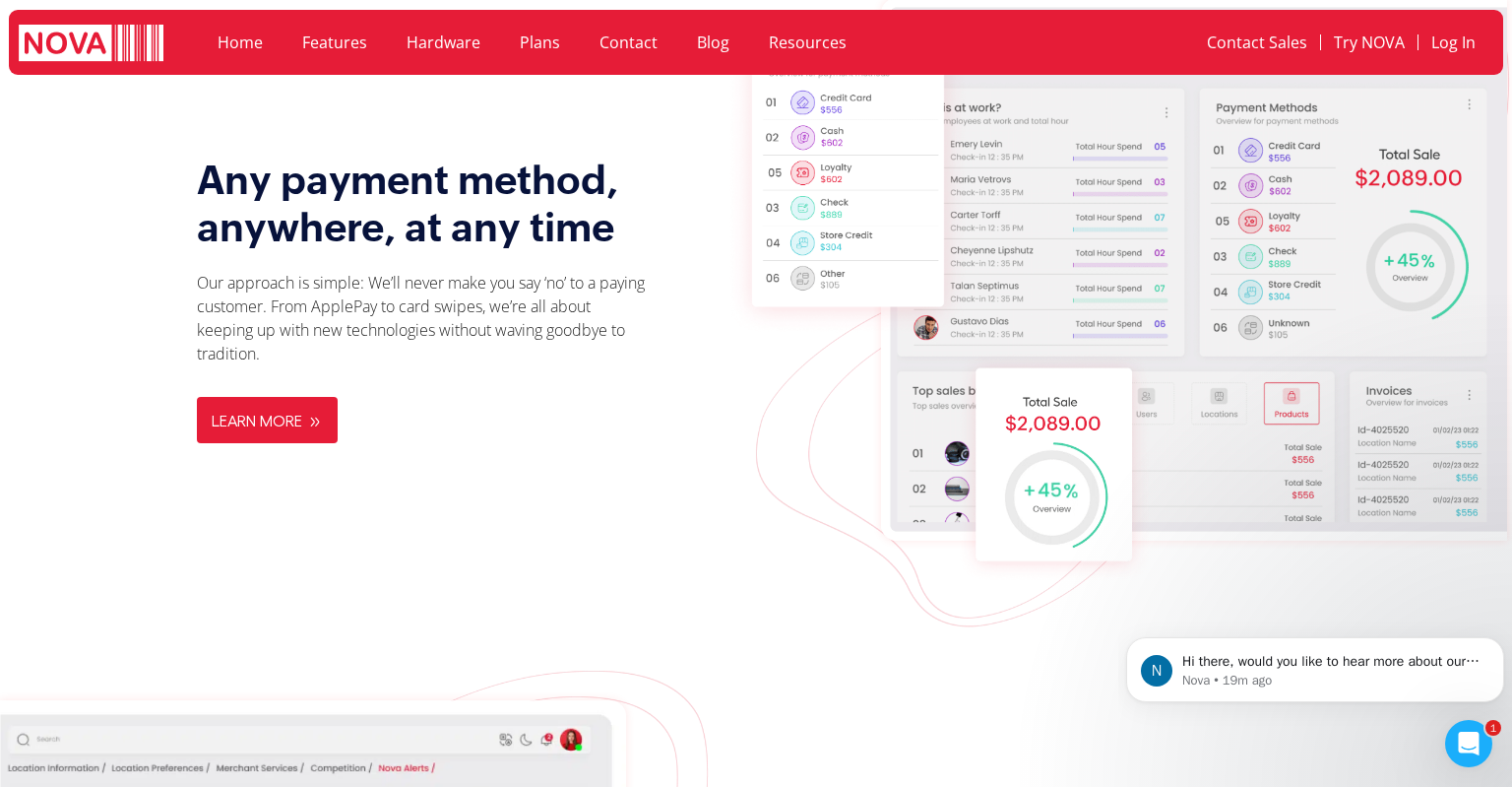 click on "Blog" 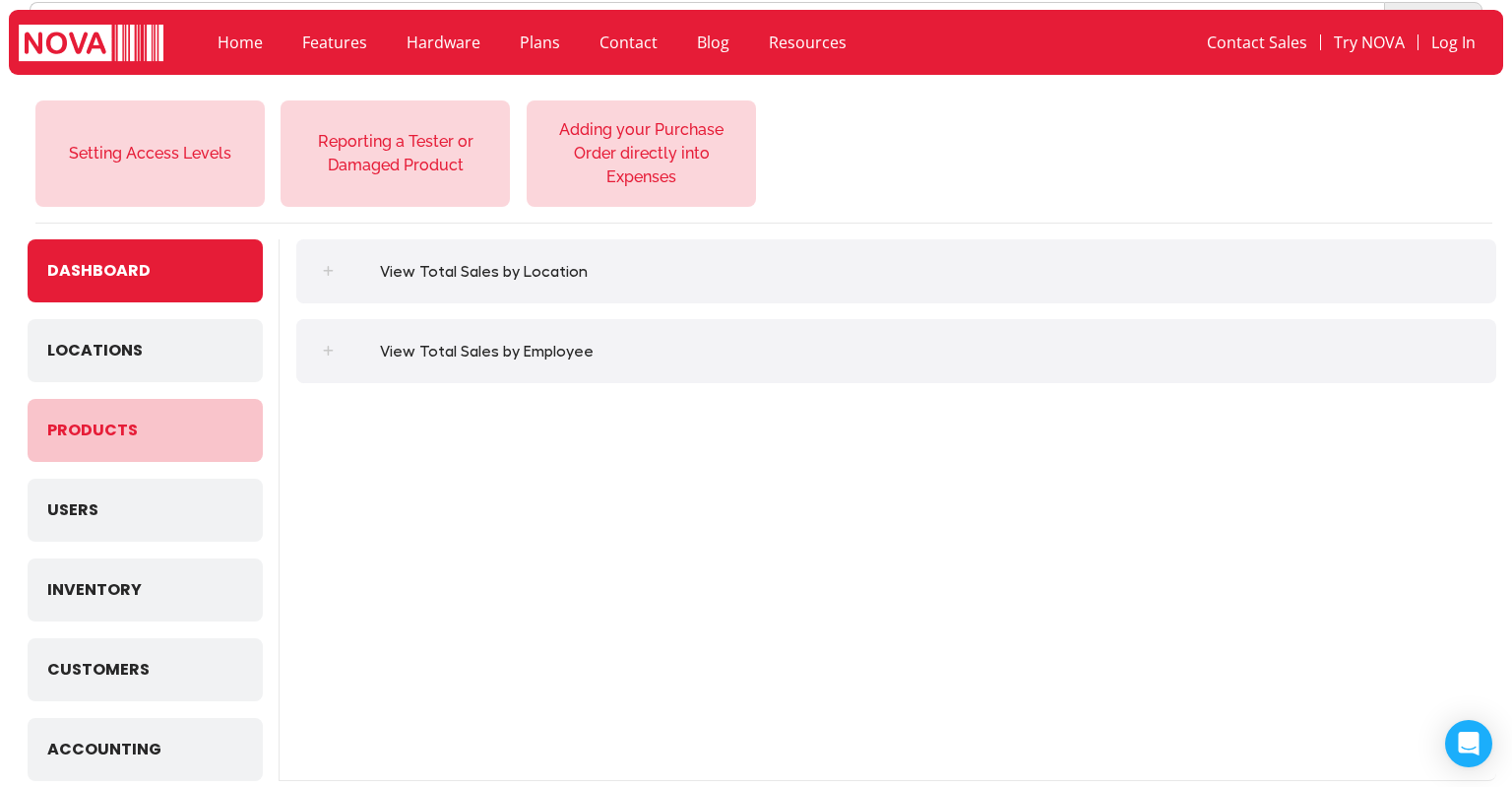 scroll, scrollTop: 208, scrollLeft: 0, axis: vertical 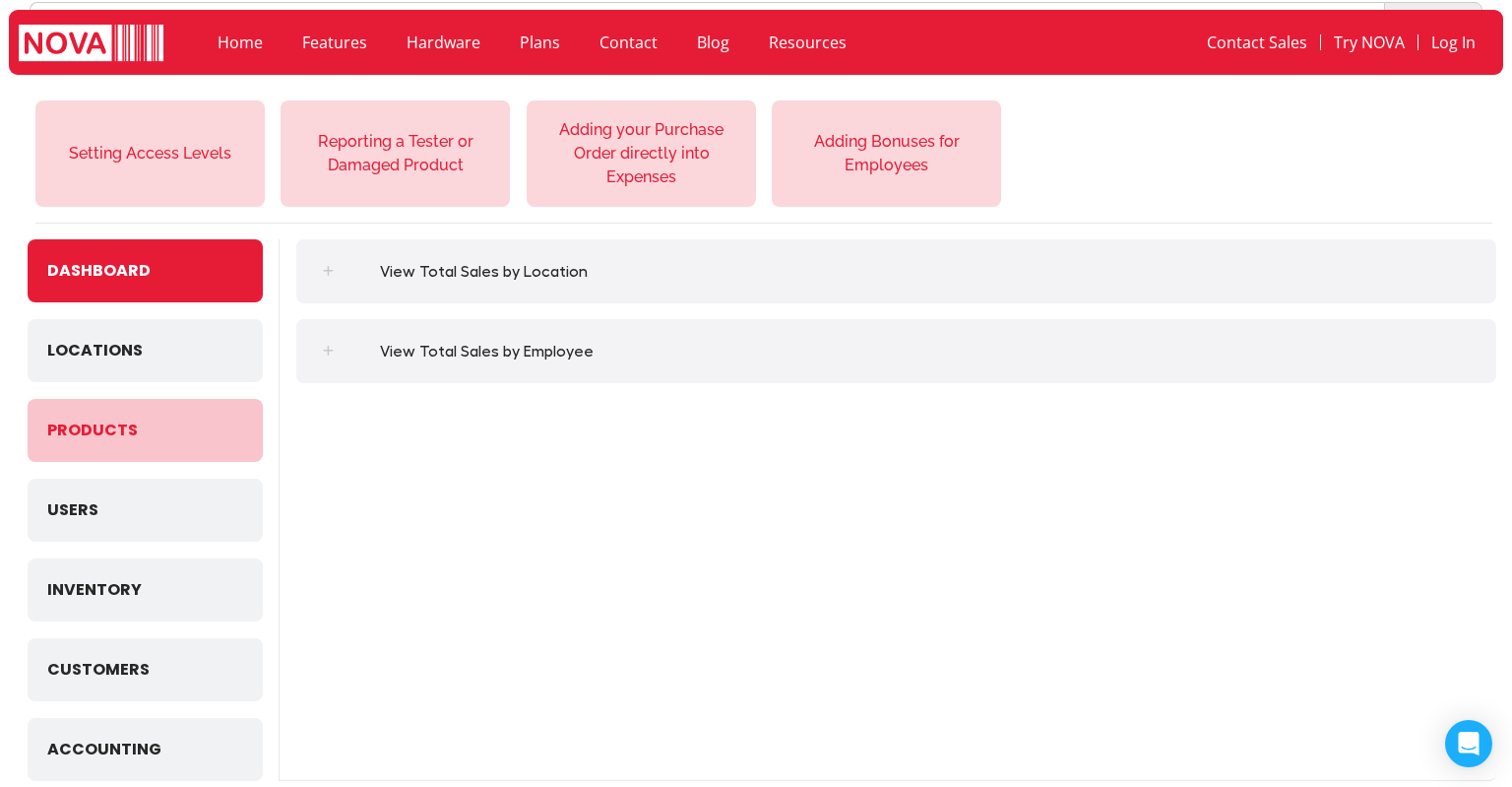 click on "Products" at bounding box center (93, 430) 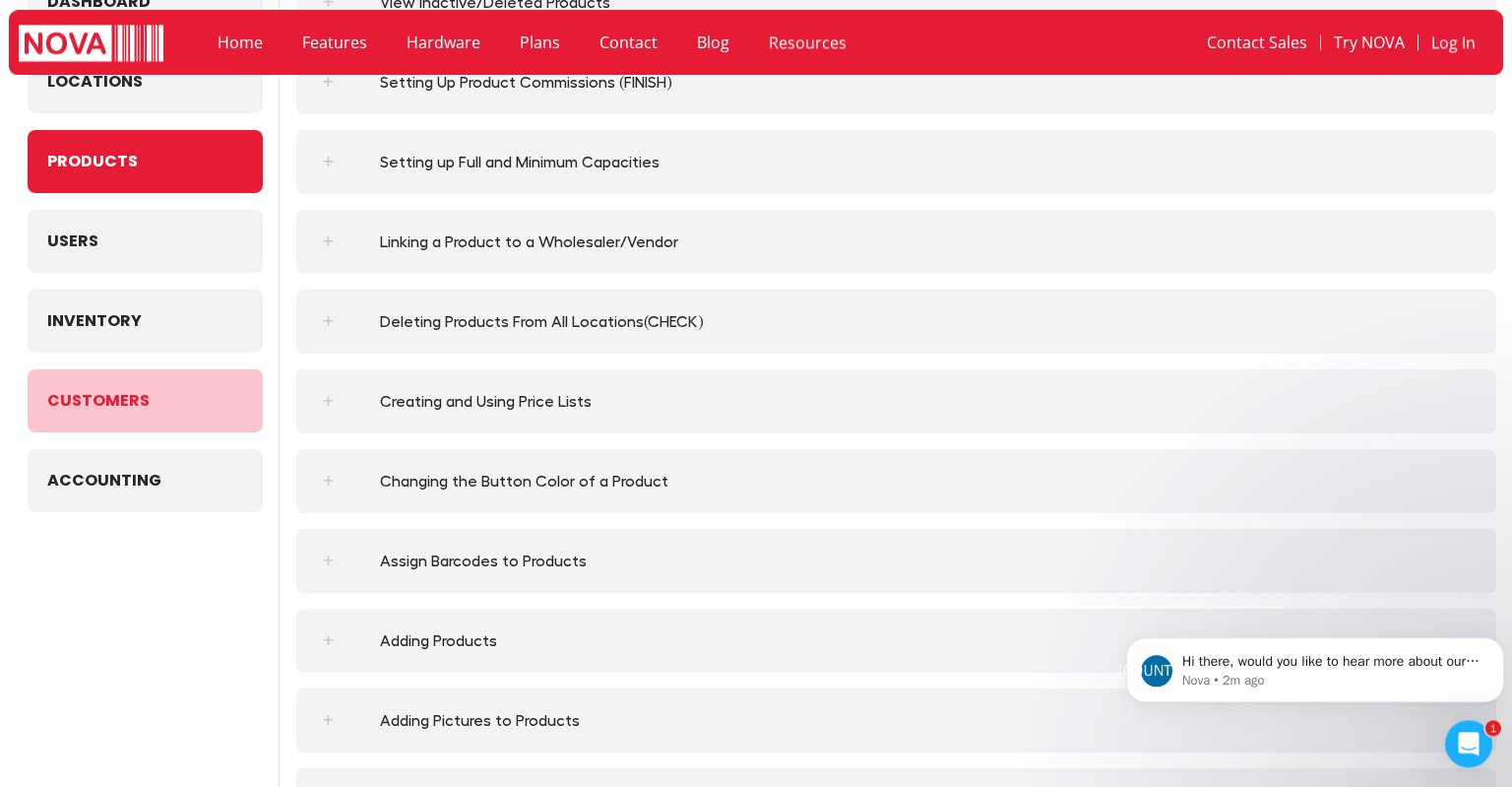 scroll, scrollTop: 520, scrollLeft: 0, axis: vertical 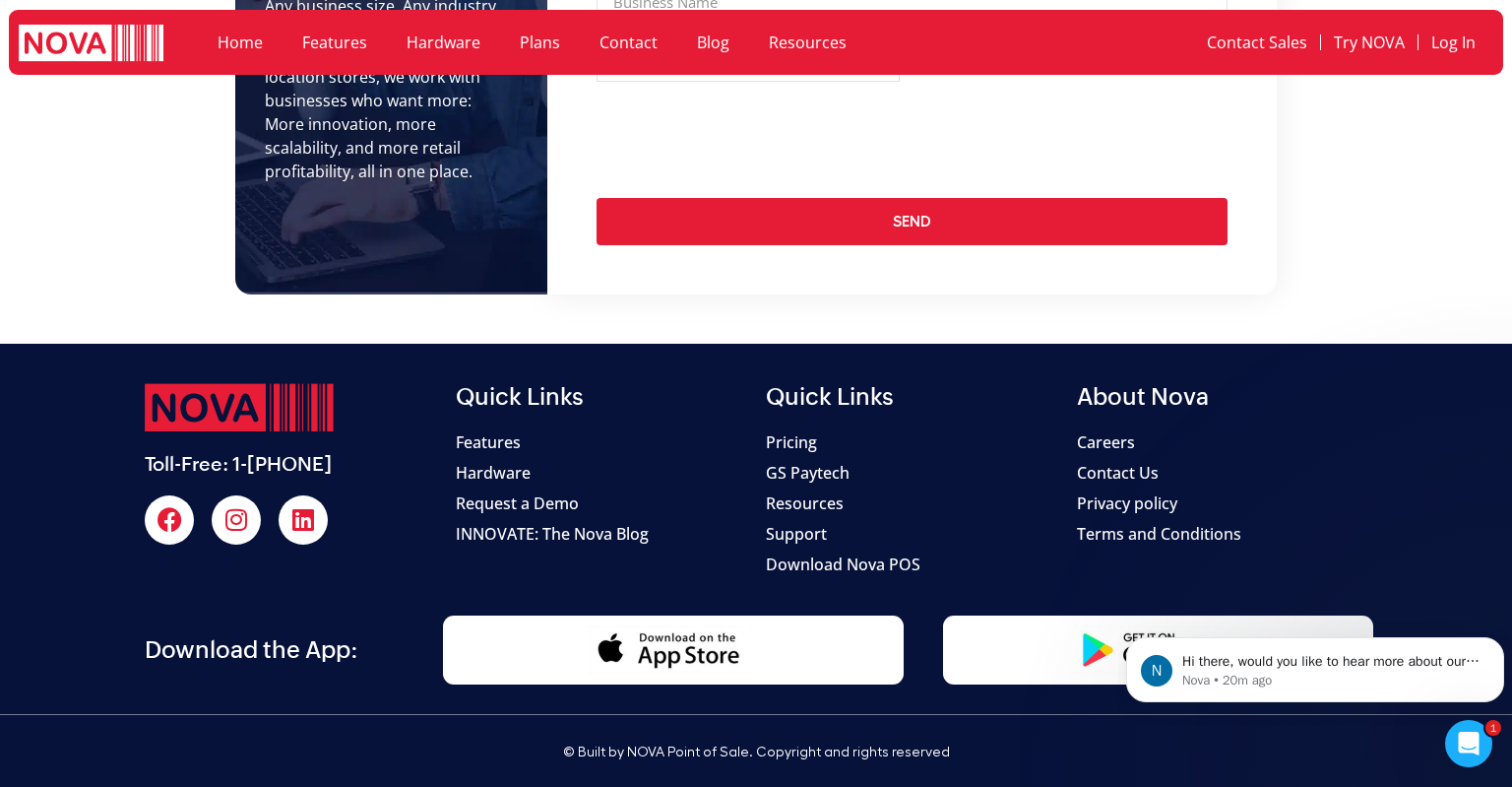 click on "Pricing" at bounding box center (791, 442) 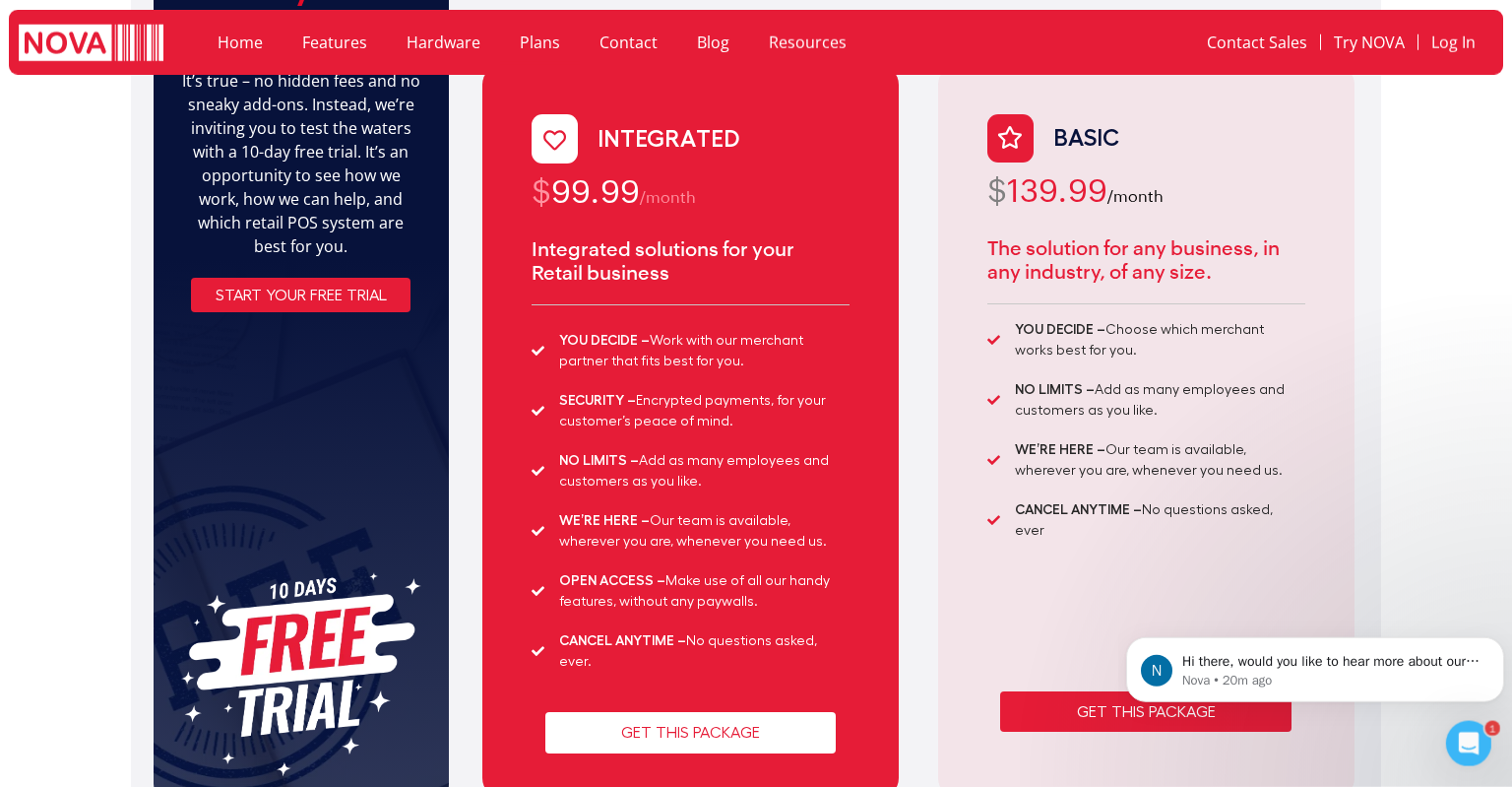 scroll, scrollTop: 208, scrollLeft: 0, axis: vertical 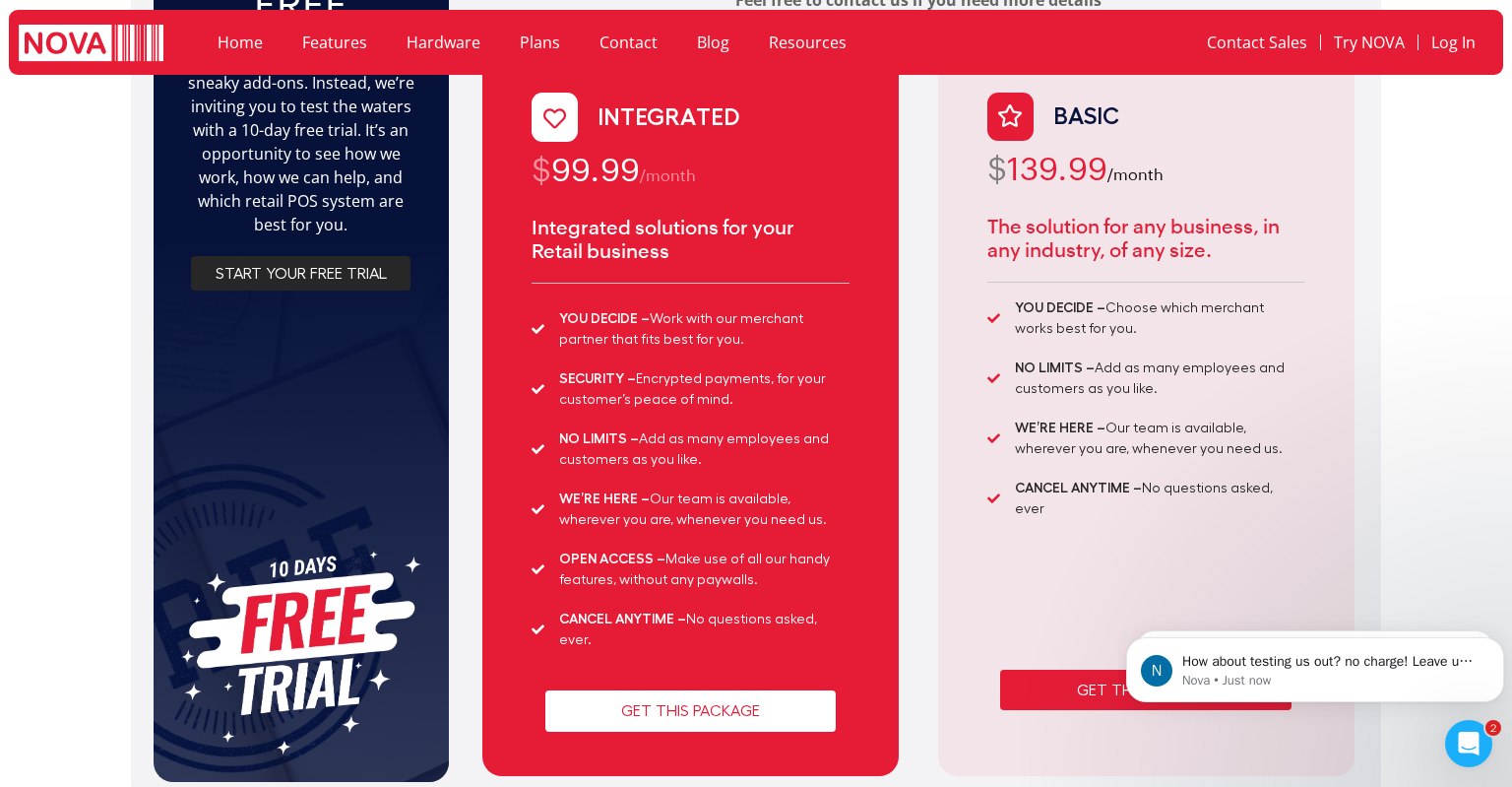 click on "start your free trial" at bounding box center [301, 274] 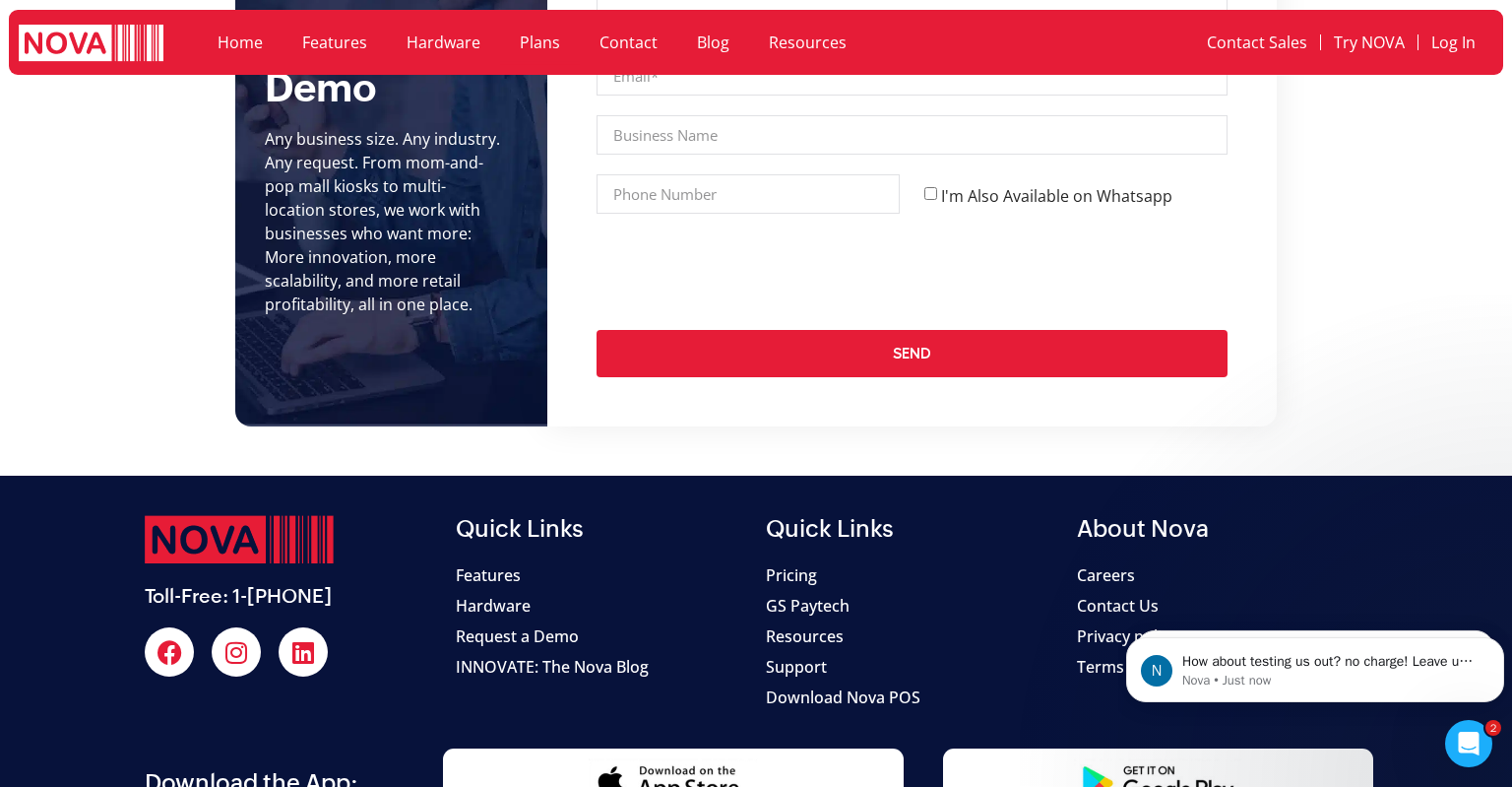 scroll, scrollTop: 3255, scrollLeft: 0, axis: vertical 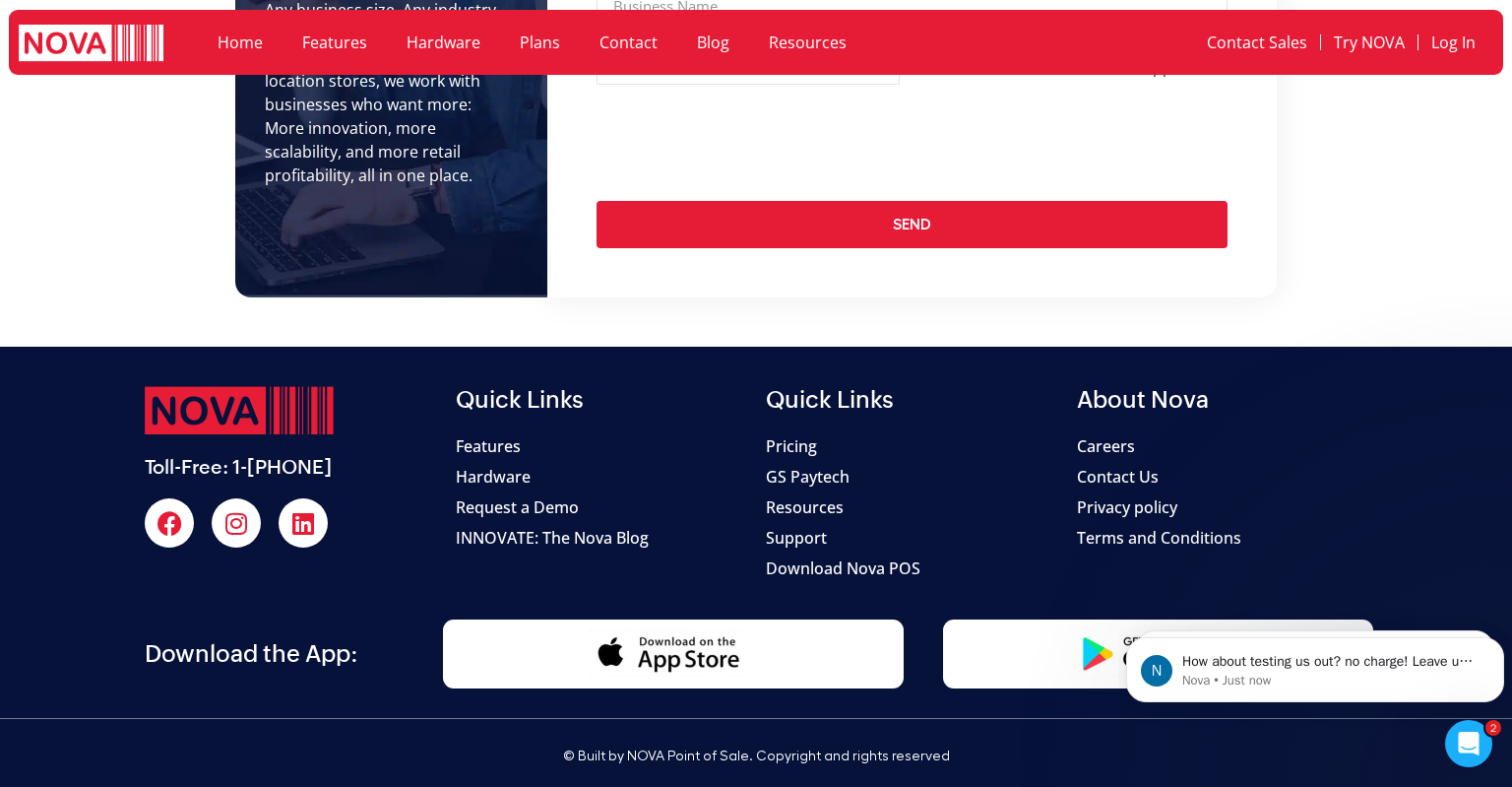 click on "Download Nova POS" at bounding box center (843, 568) 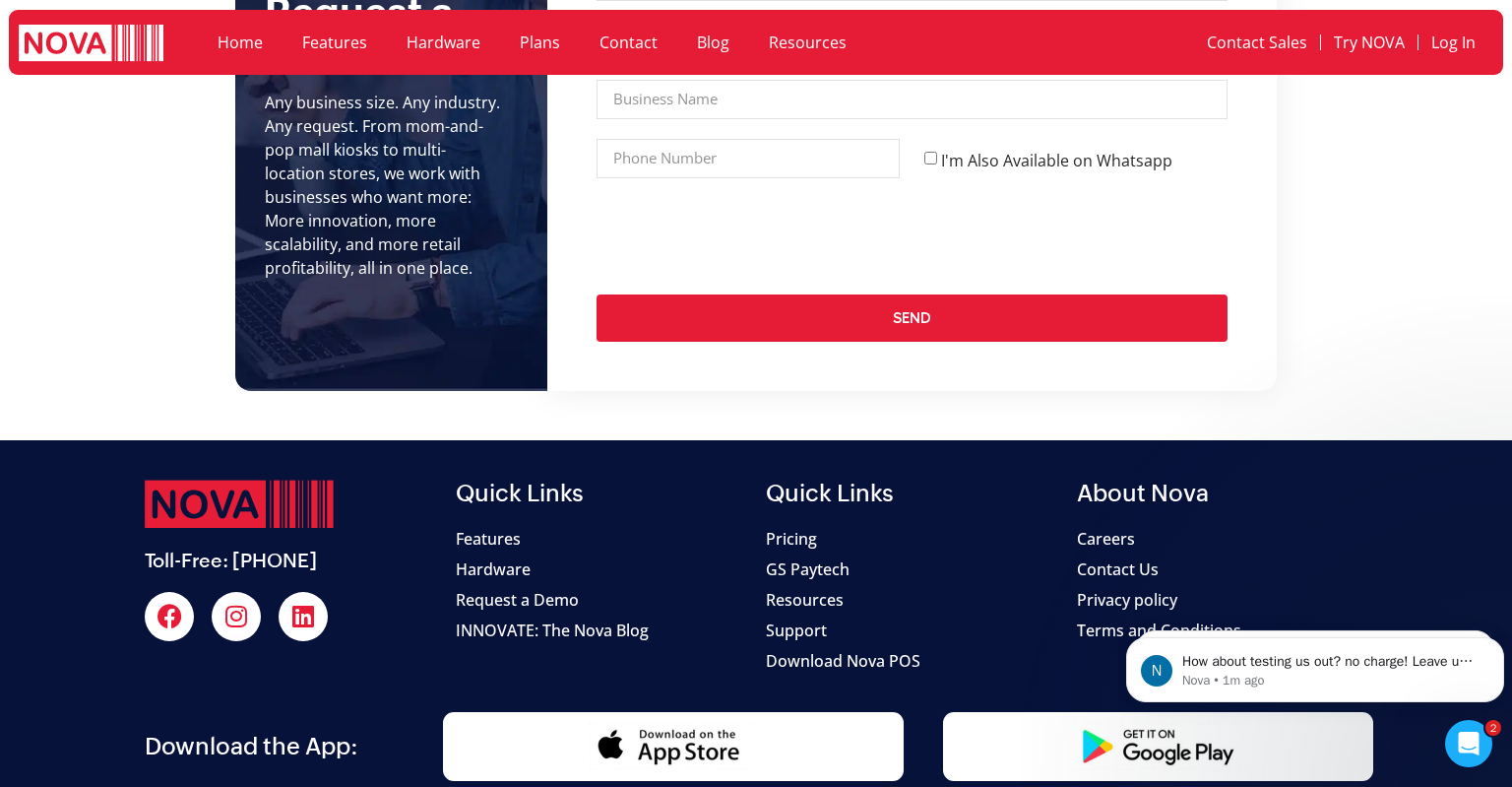 scroll, scrollTop: 18588, scrollLeft: 0, axis: vertical 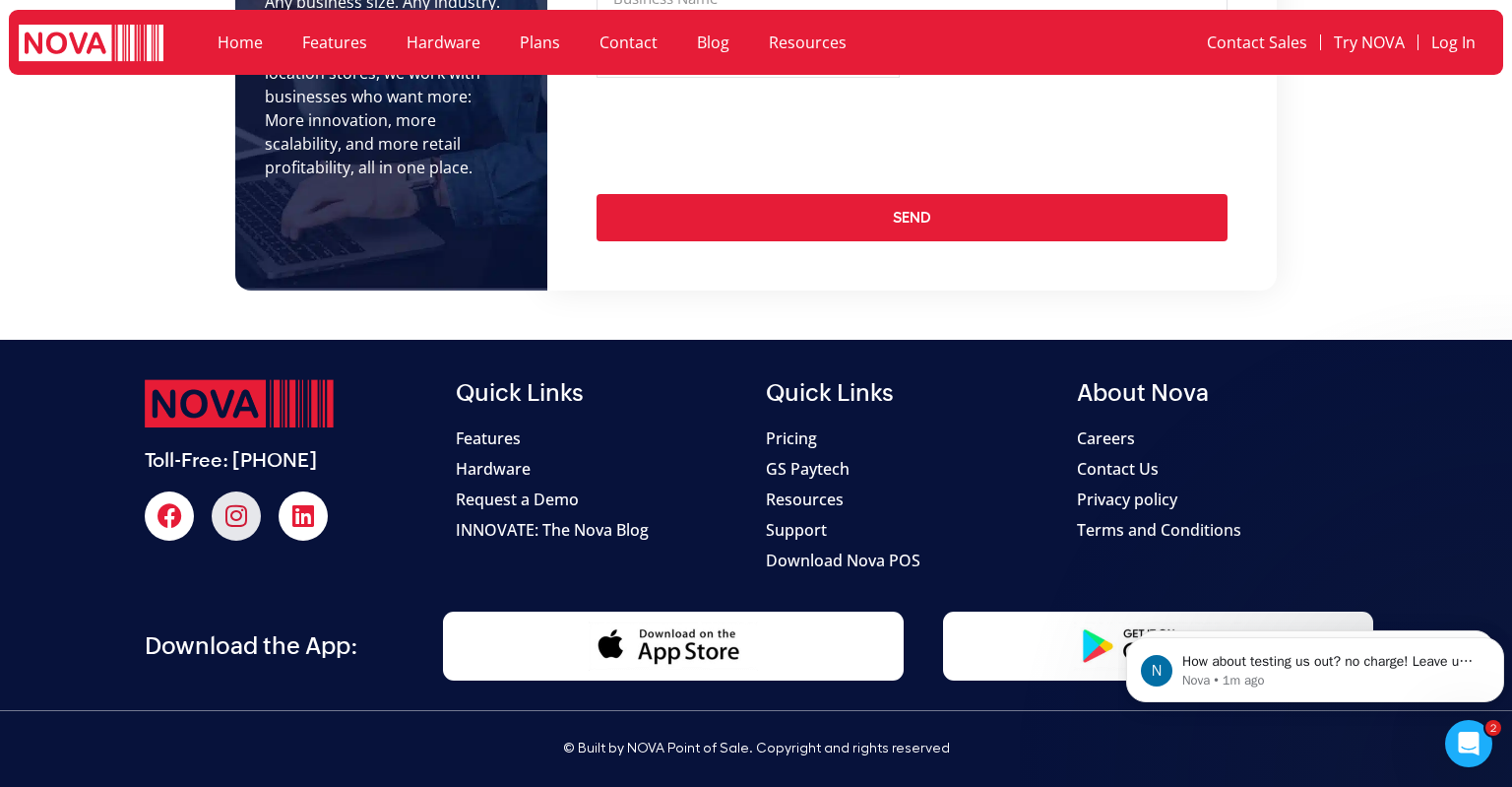 click at bounding box center [236, 515] 